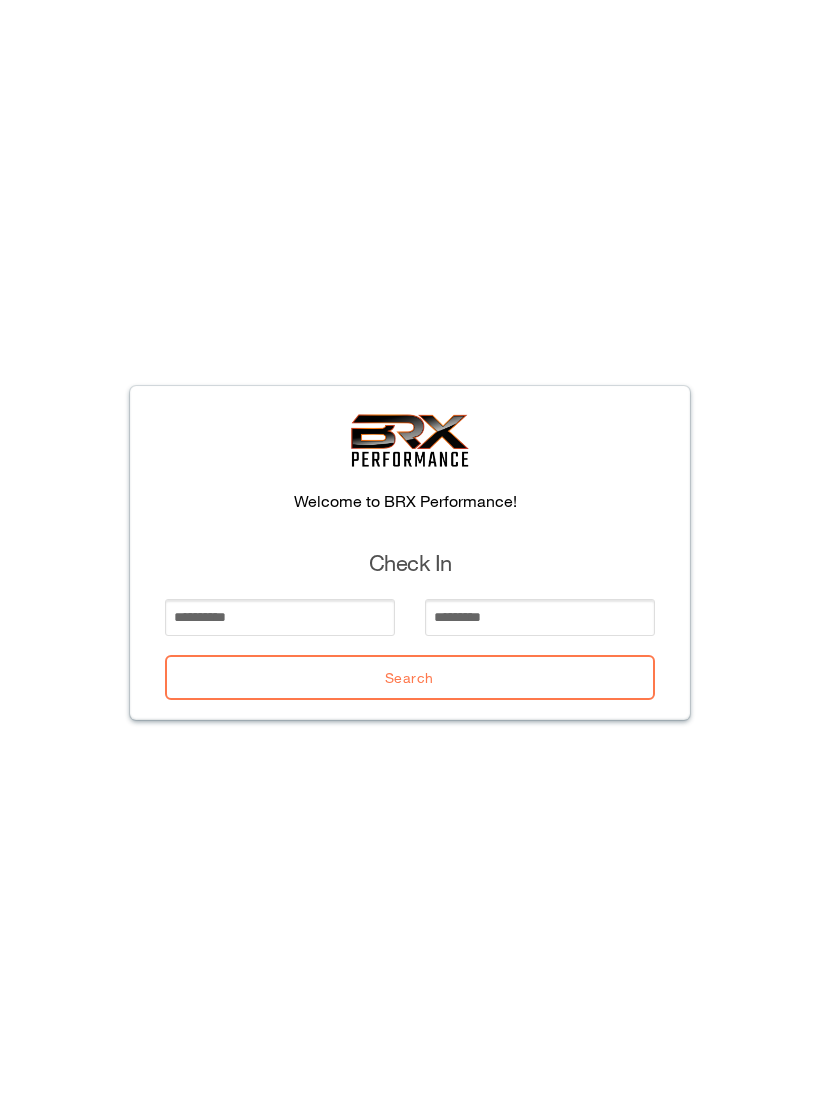 scroll, scrollTop: 2, scrollLeft: 0, axis: vertical 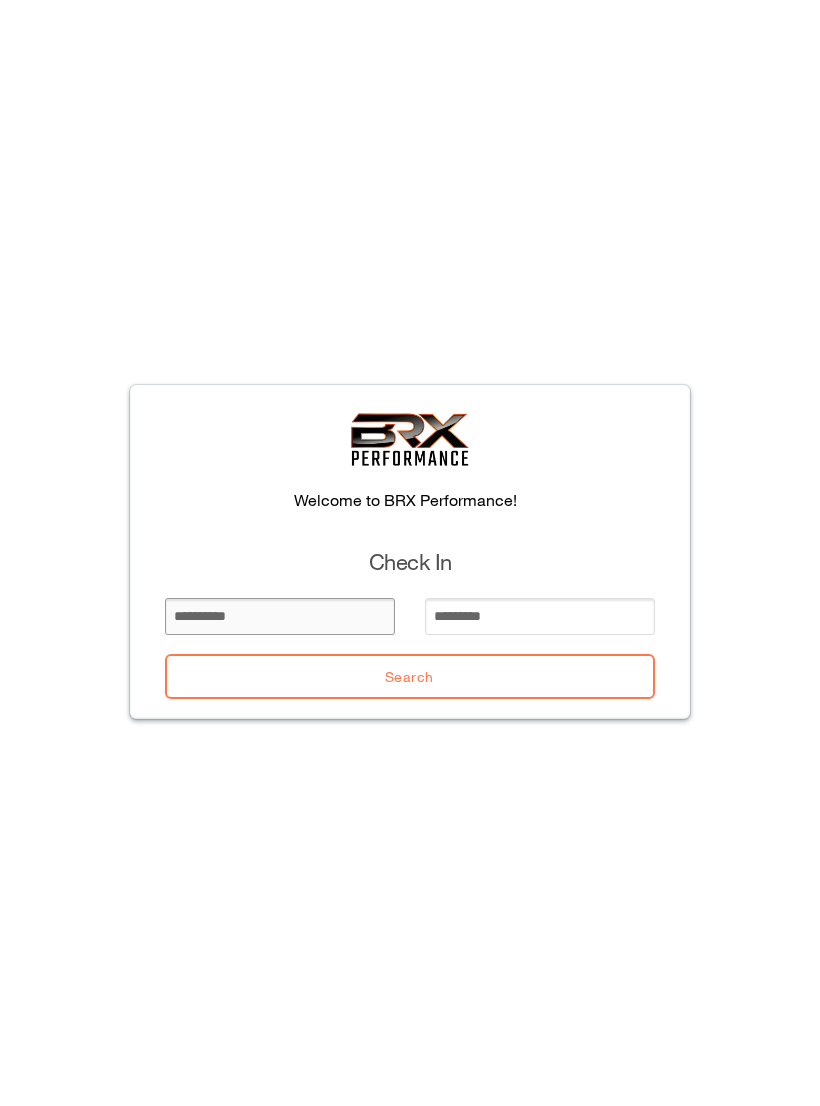click at bounding box center [280, 617] 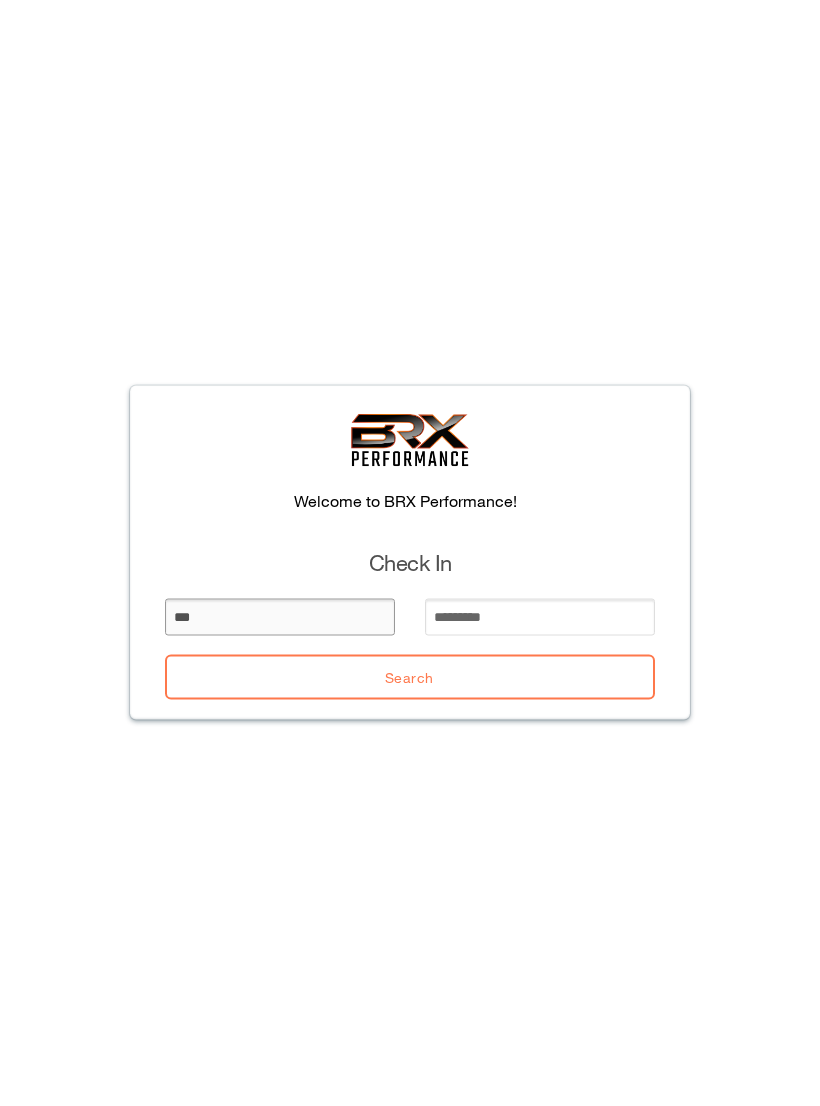 type on "***" 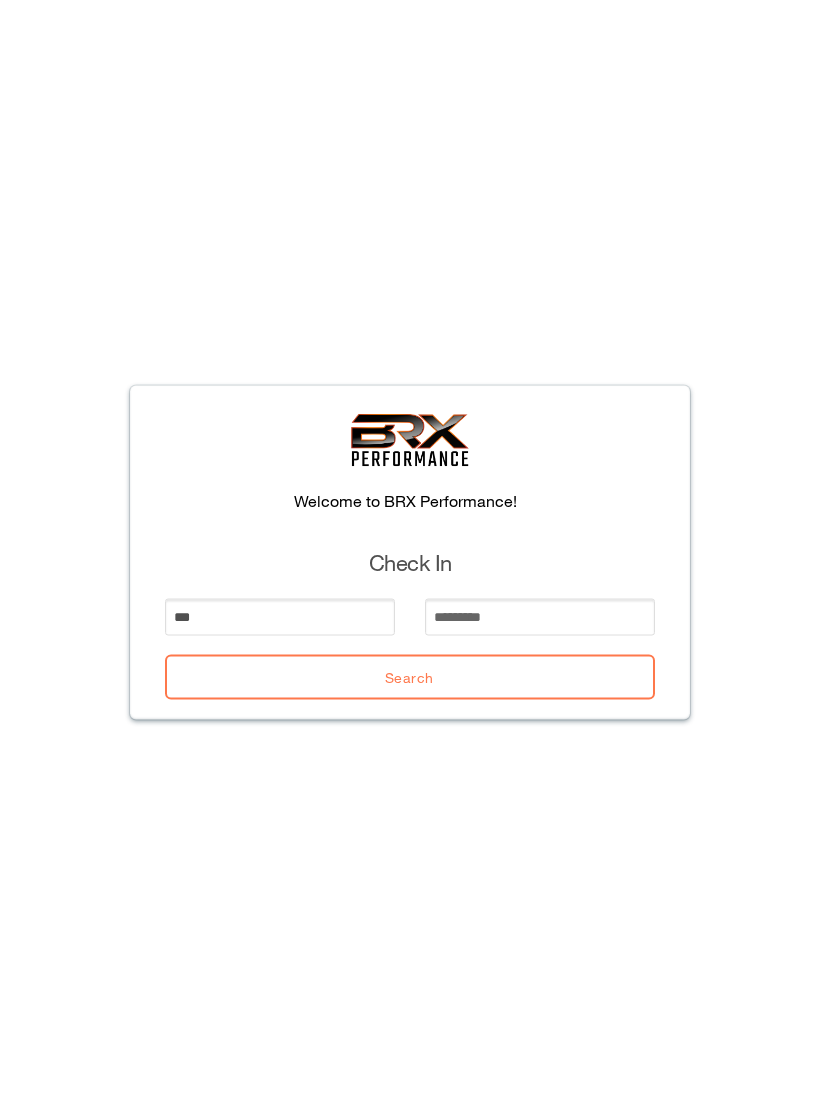 click at bounding box center [540, 625] 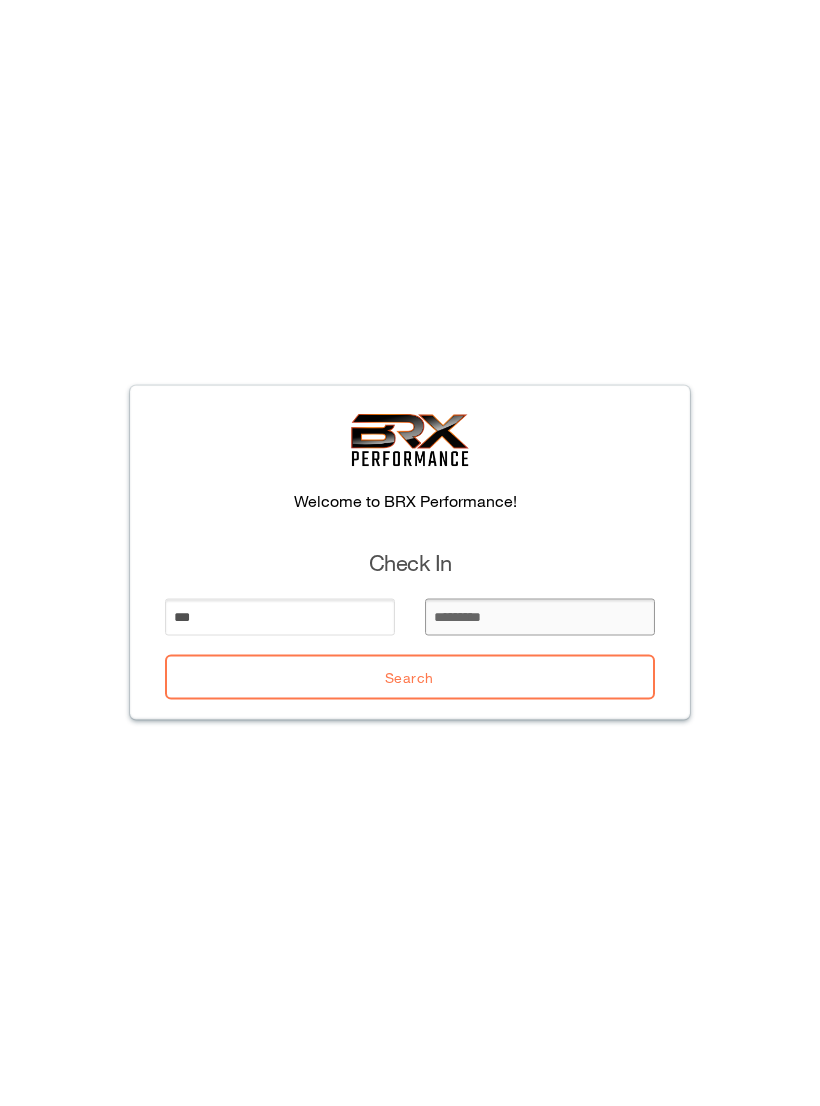 click at bounding box center [540, 617] 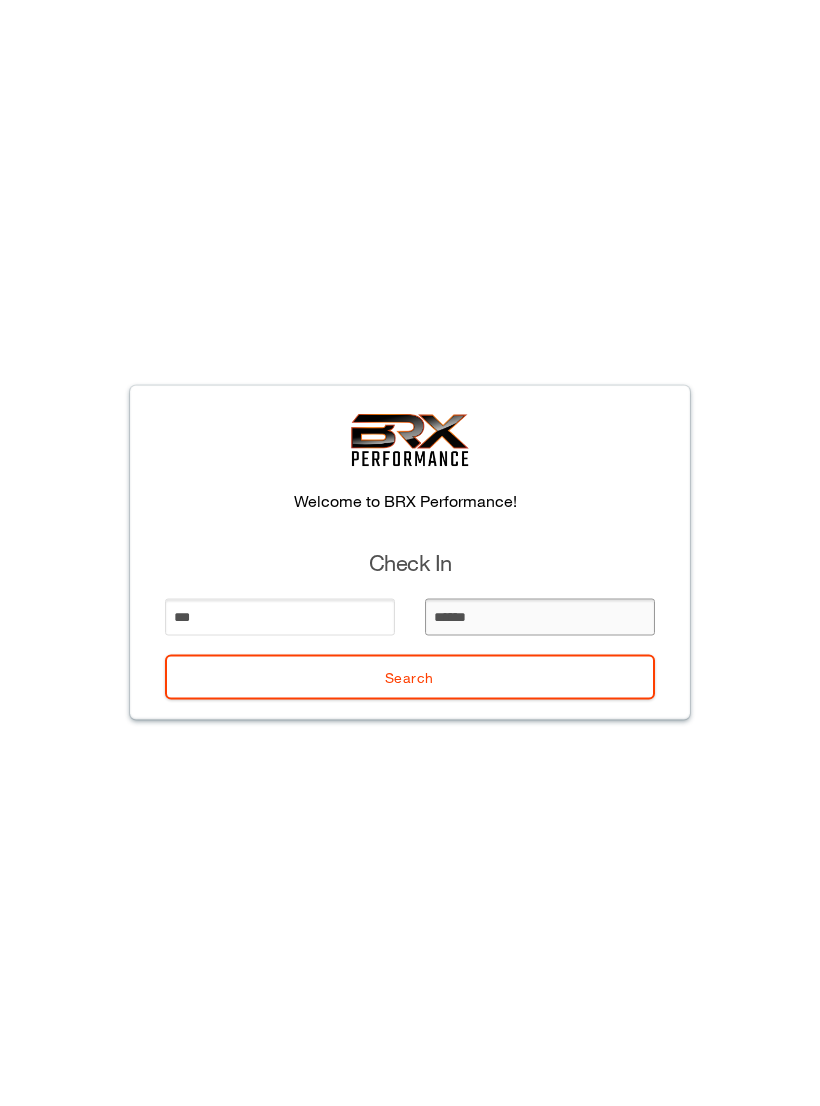 type on "******" 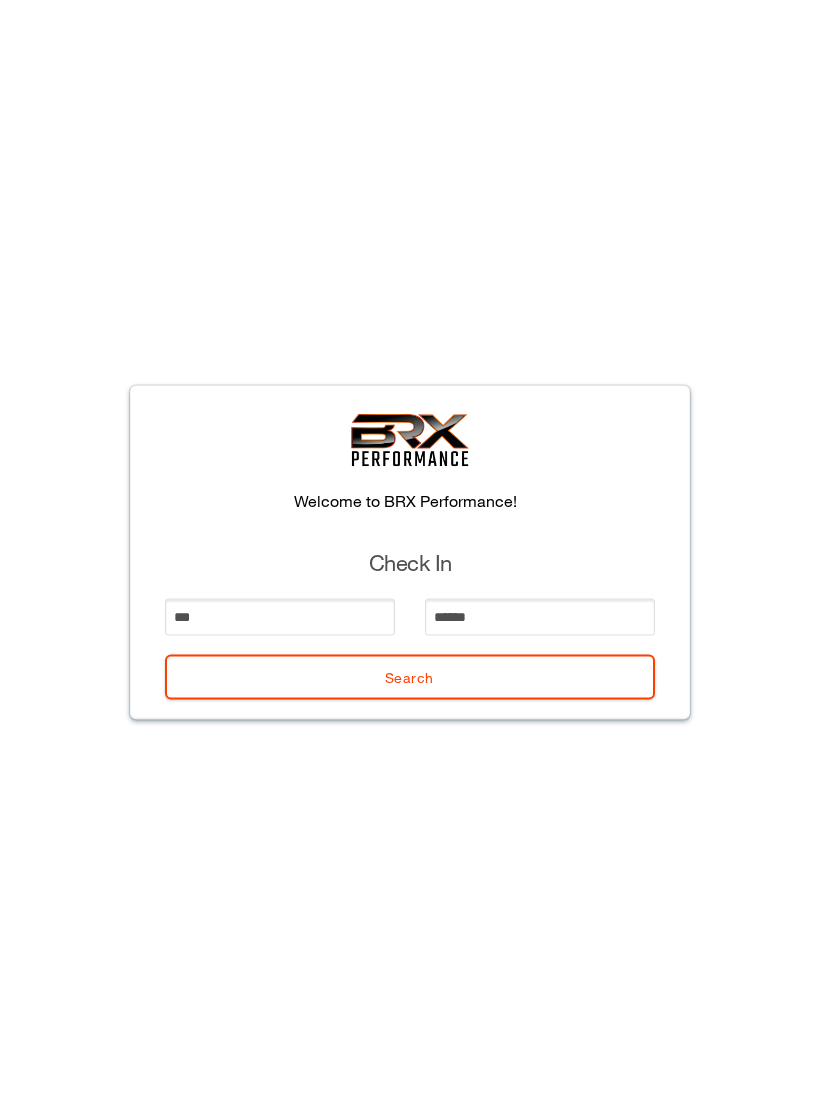 click on "Welcome to BRX Performance!
Check In
***
******
Search" at bounding box center [410, 553] 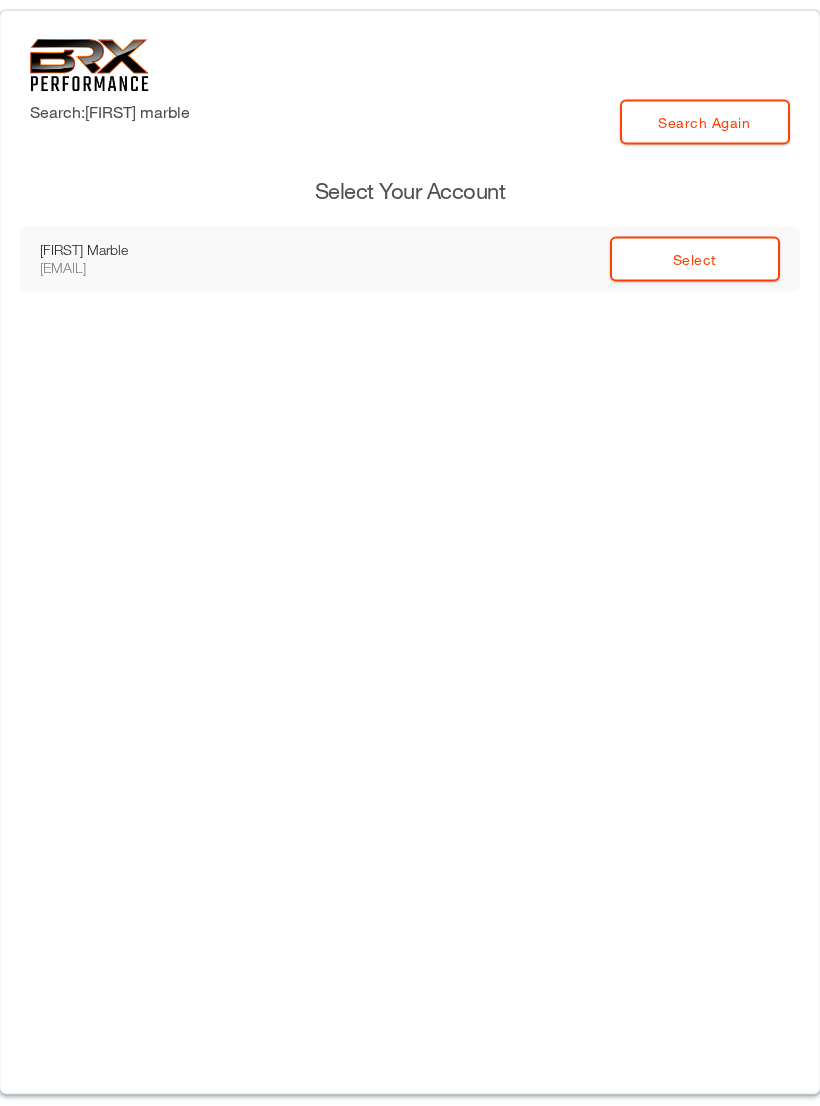 click on "Select" at bounding box center [695, 259] 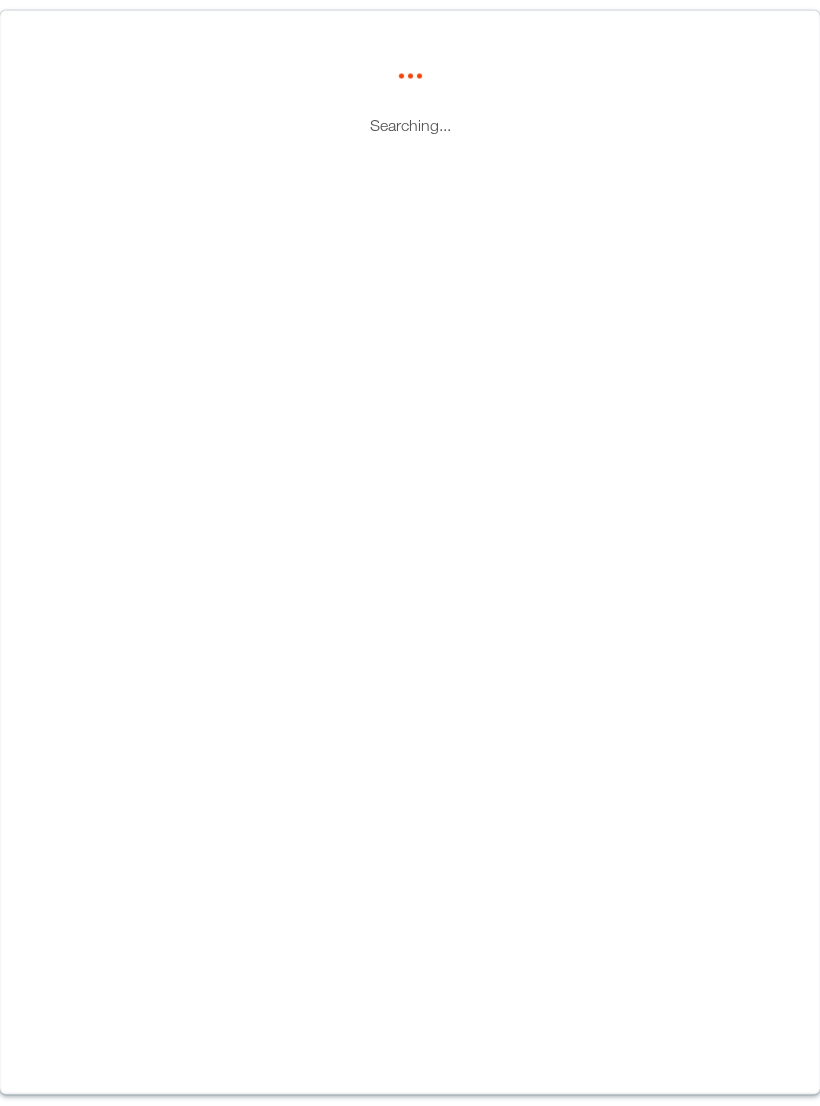 click on "Searching..." at bounding box center (410, 553) 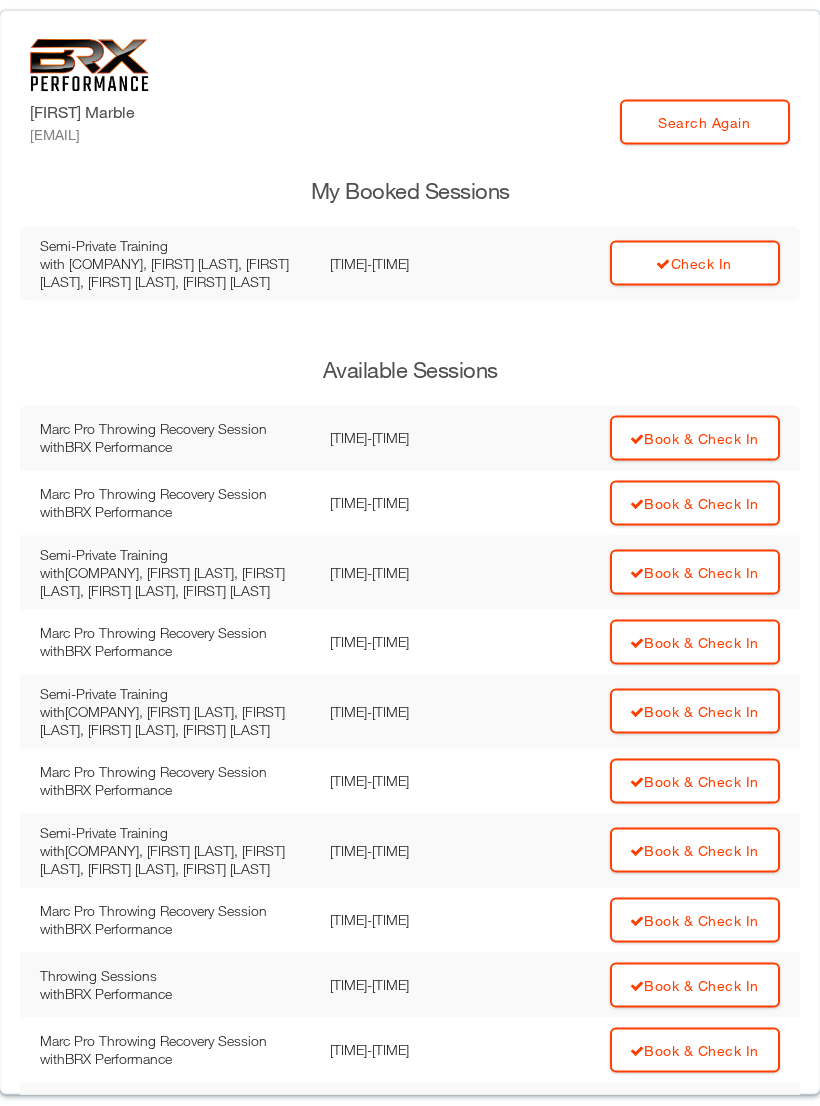 click on "Check In" at bounding box center [695, 263] 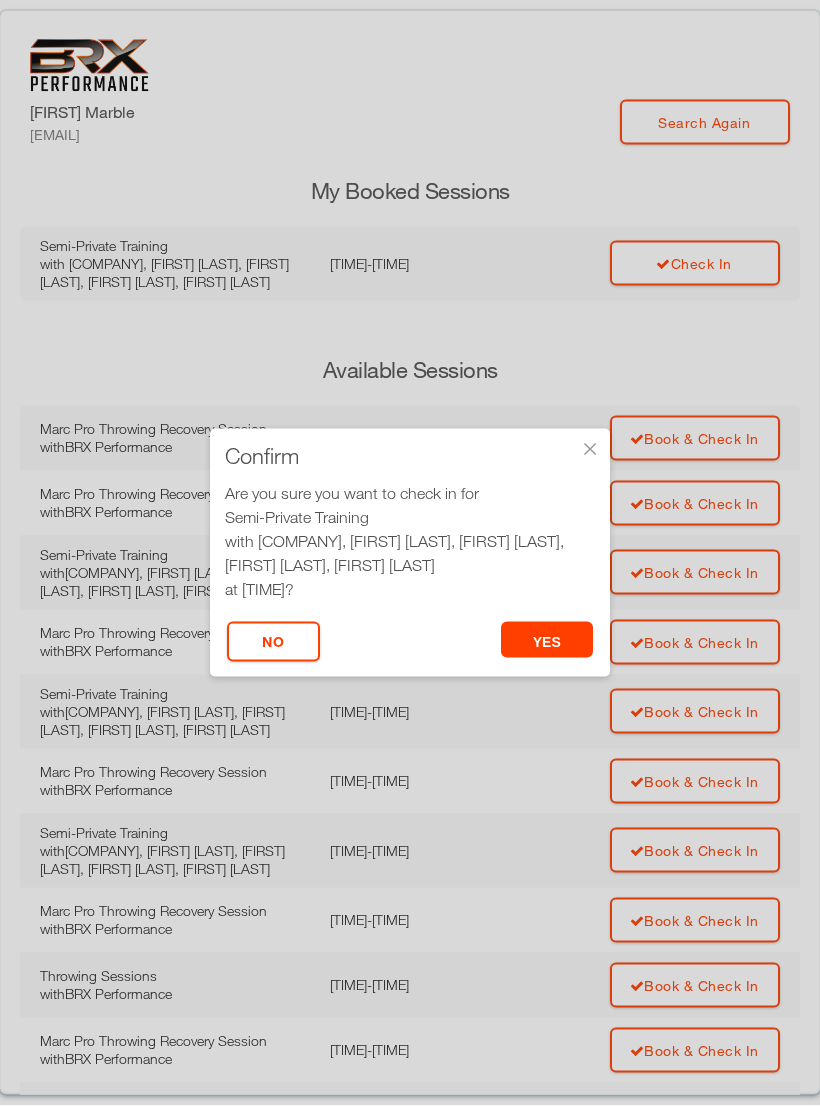 click on "yes" at bounding box center [547, 640] 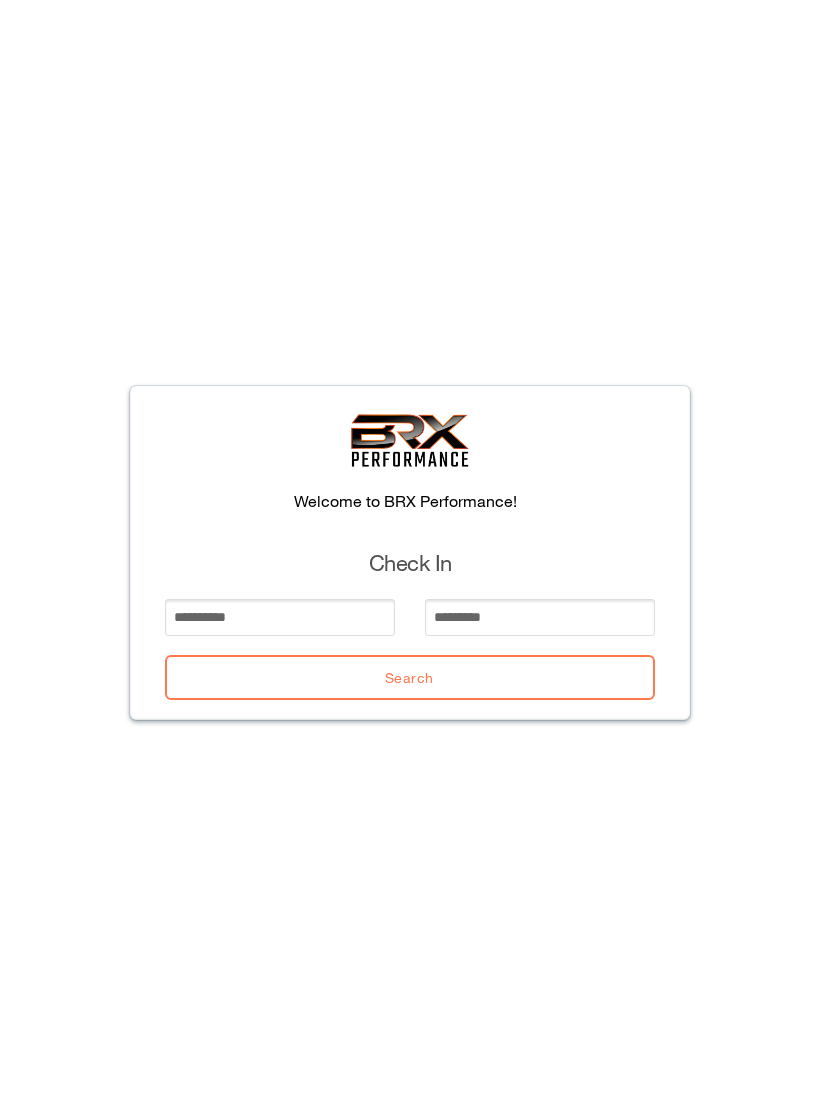 scroll, scrollTop: 0, scrollLeft: 0, axis: both 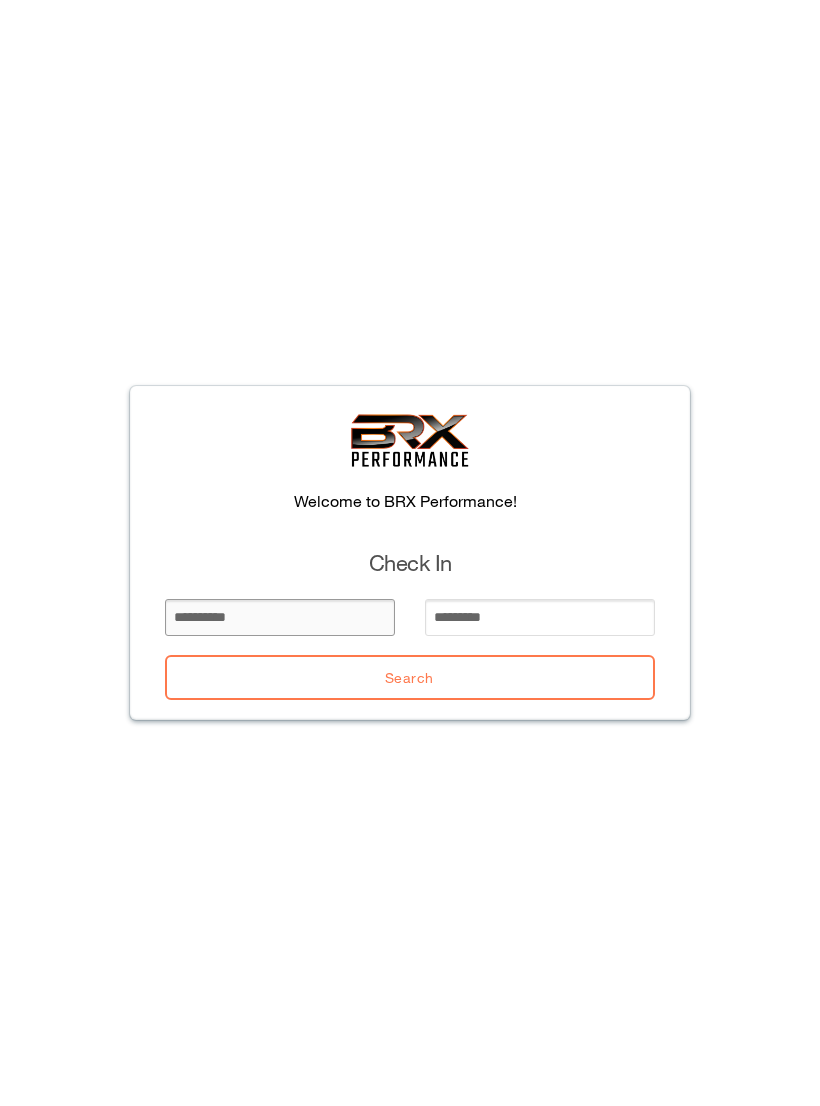 click at bounding box center (280, 617) 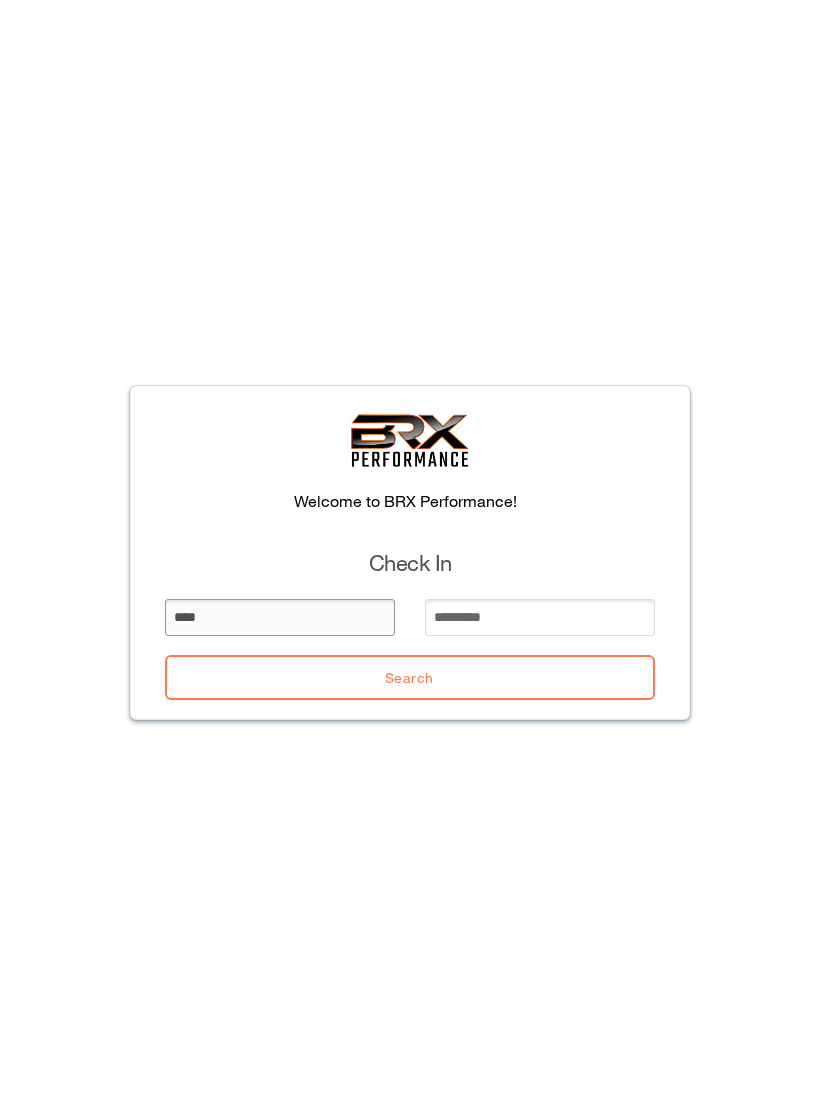 type on "****" 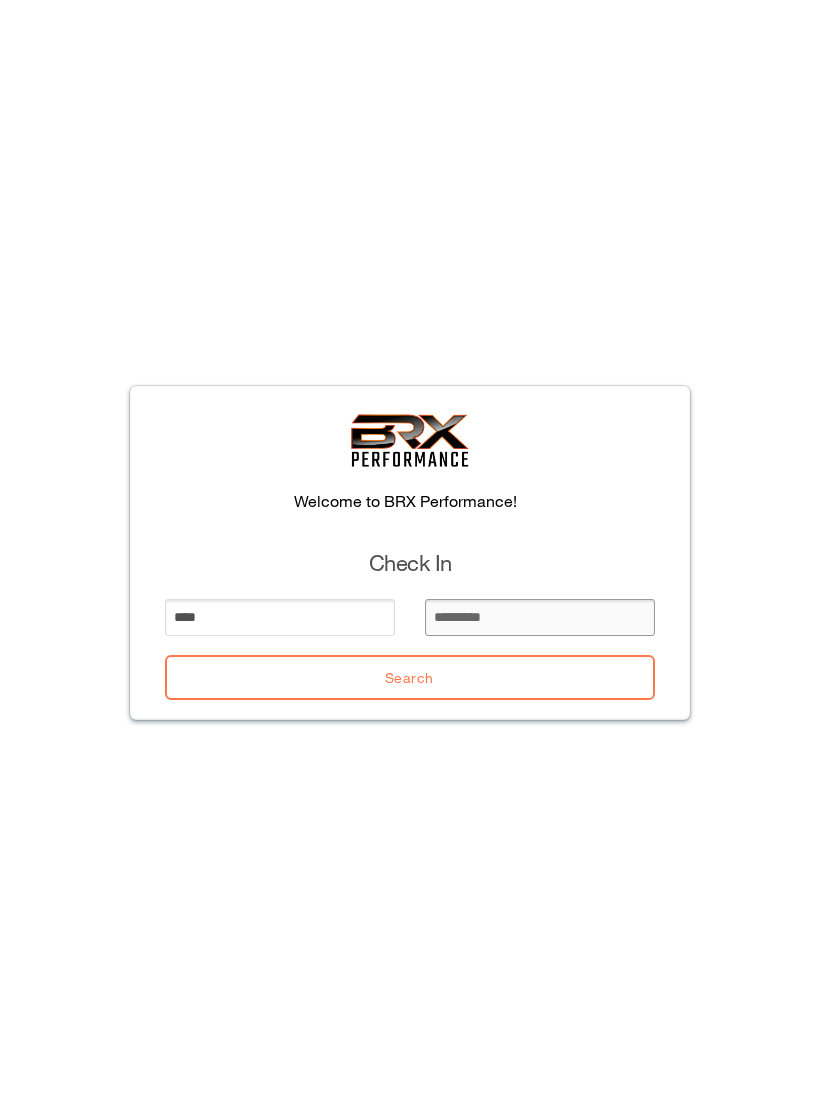 click at bounding box center [540, 617] 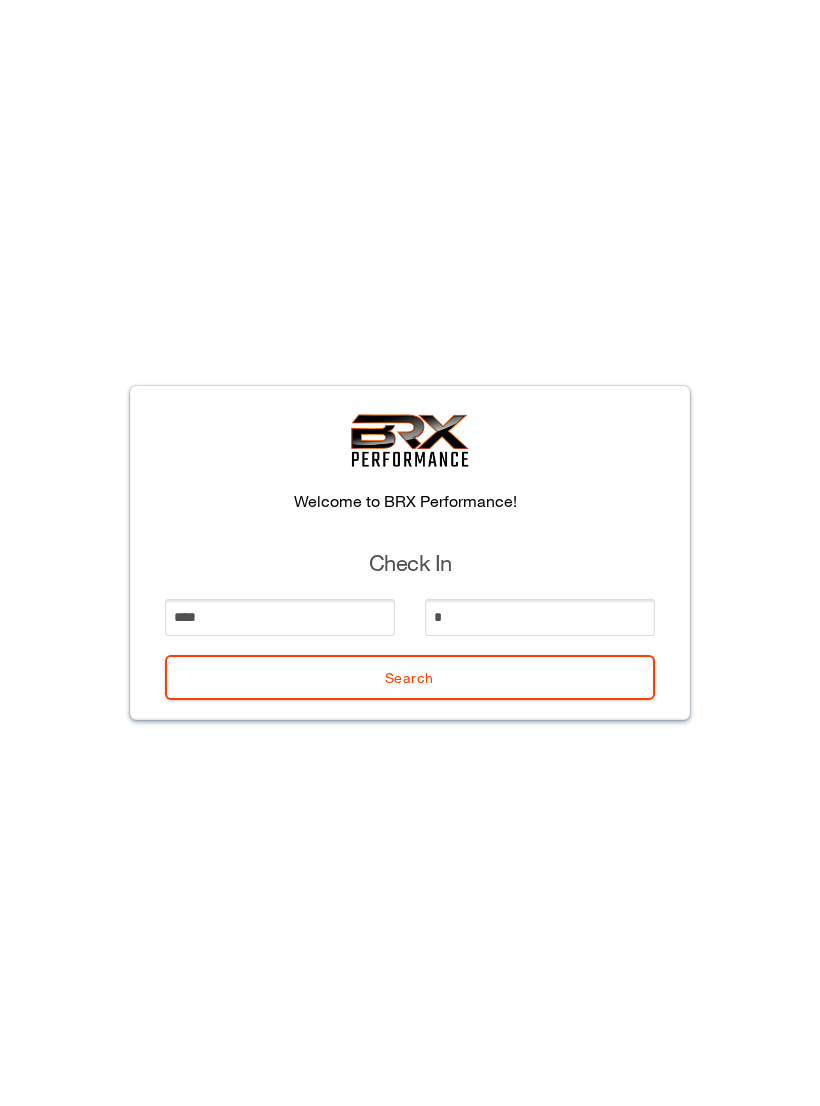 click on "Search" at bounding box center (410, 677) 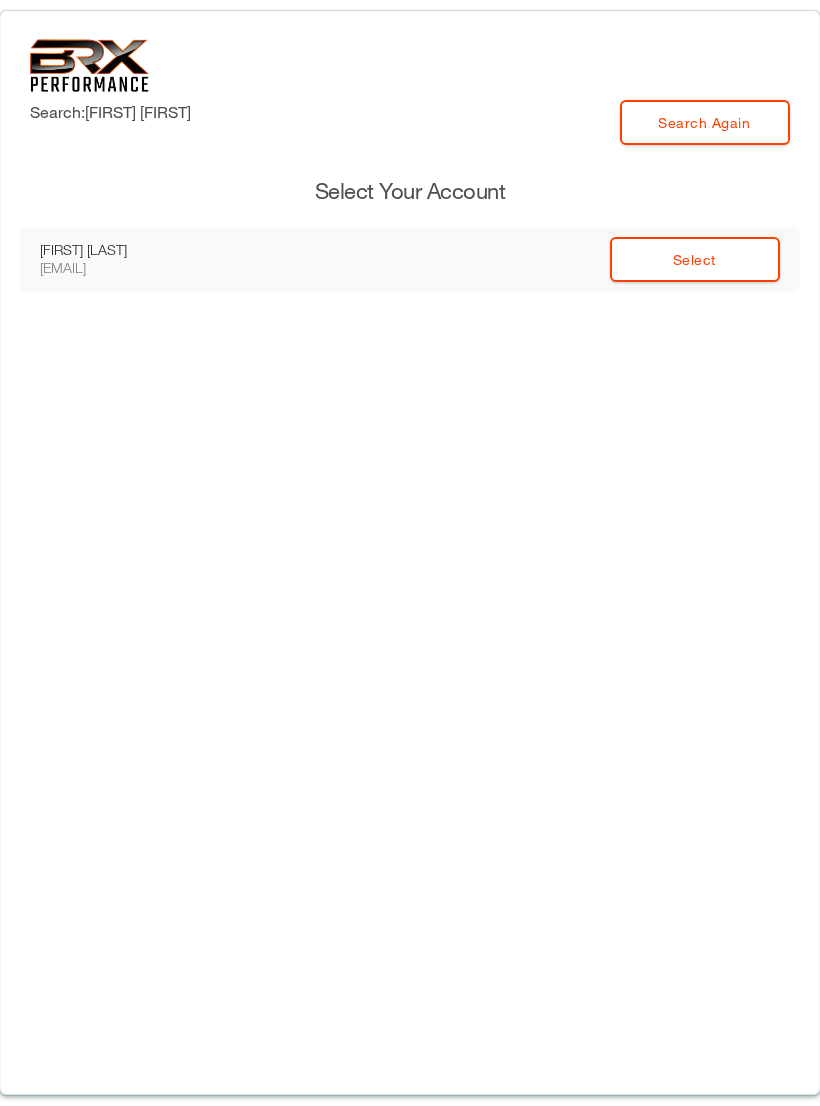 click on "Select" at bounding box center (695, 259) 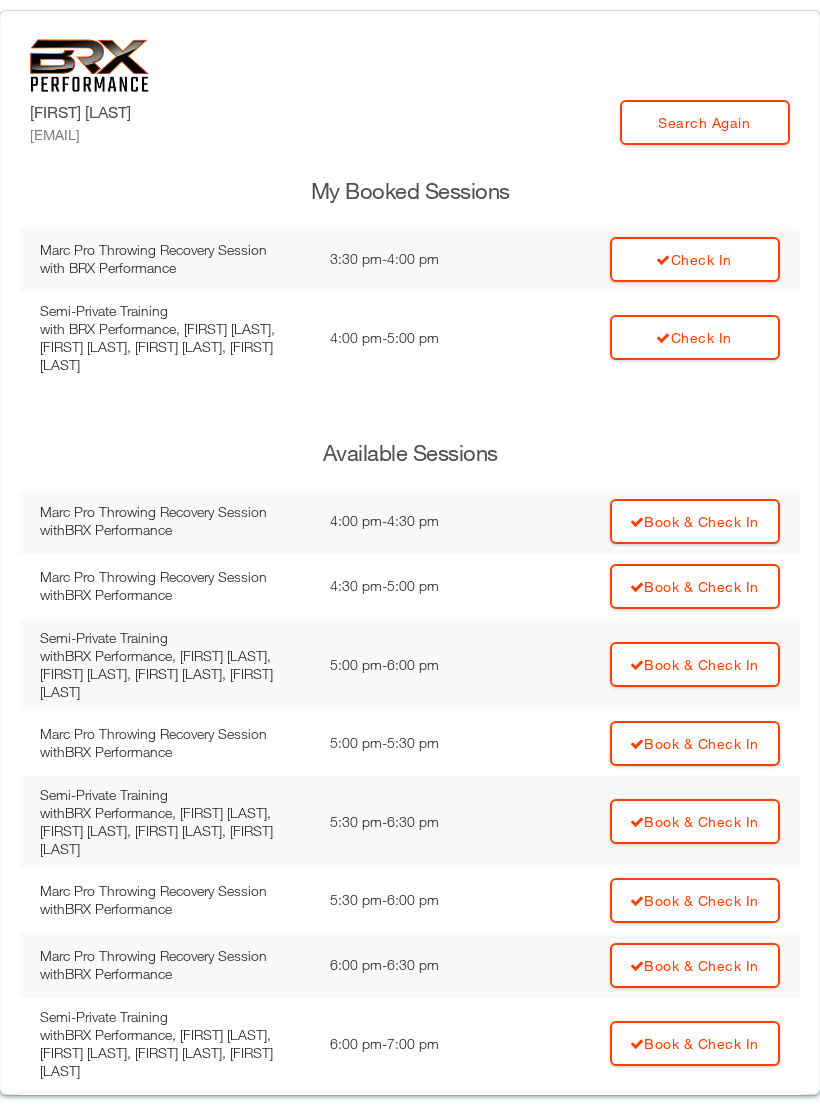 click on "Check In" at bounding box center (695, 259) 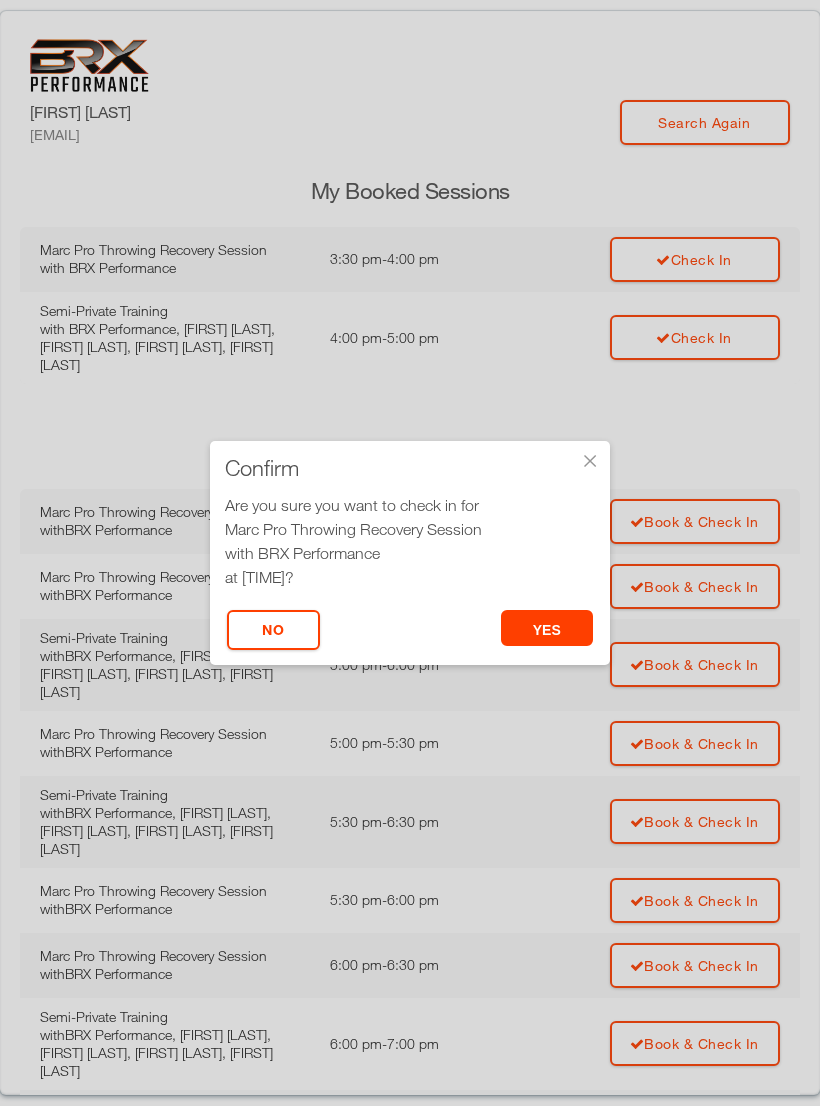 click on "yes" at bounding box center (547, 628) 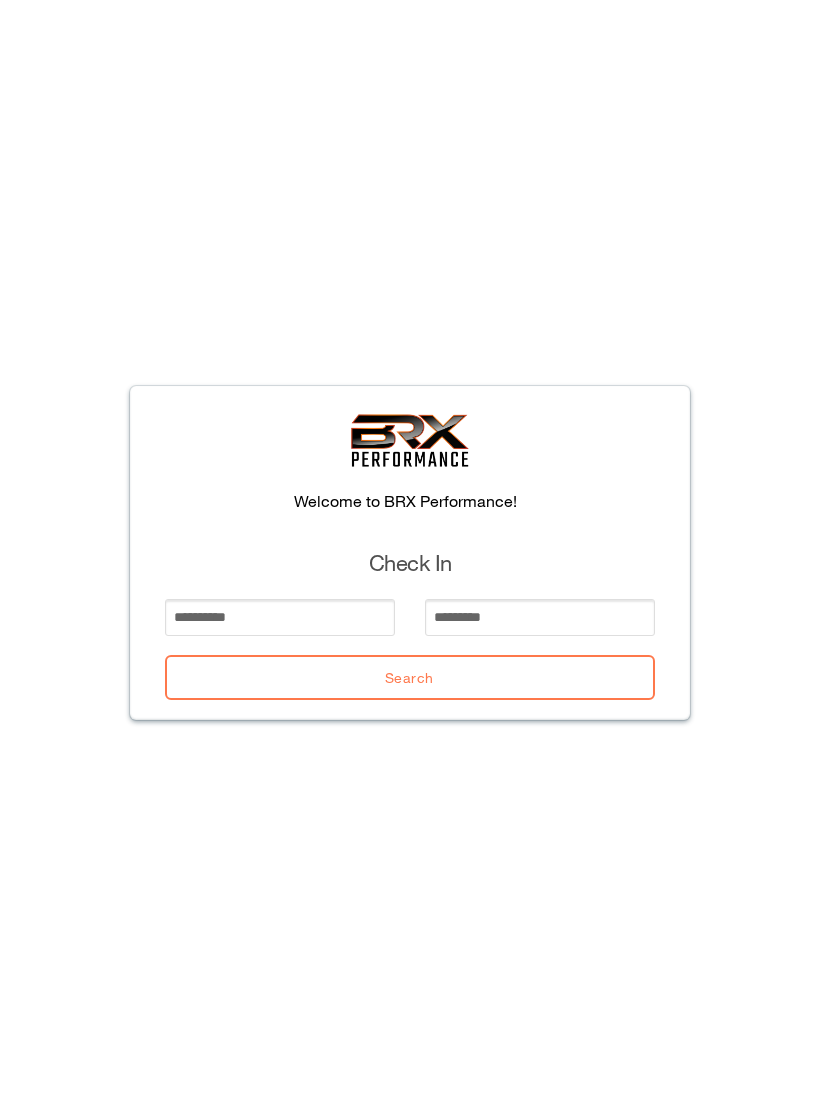 scroll, scrollTop: 0, scrollLeft: 0, axis: both 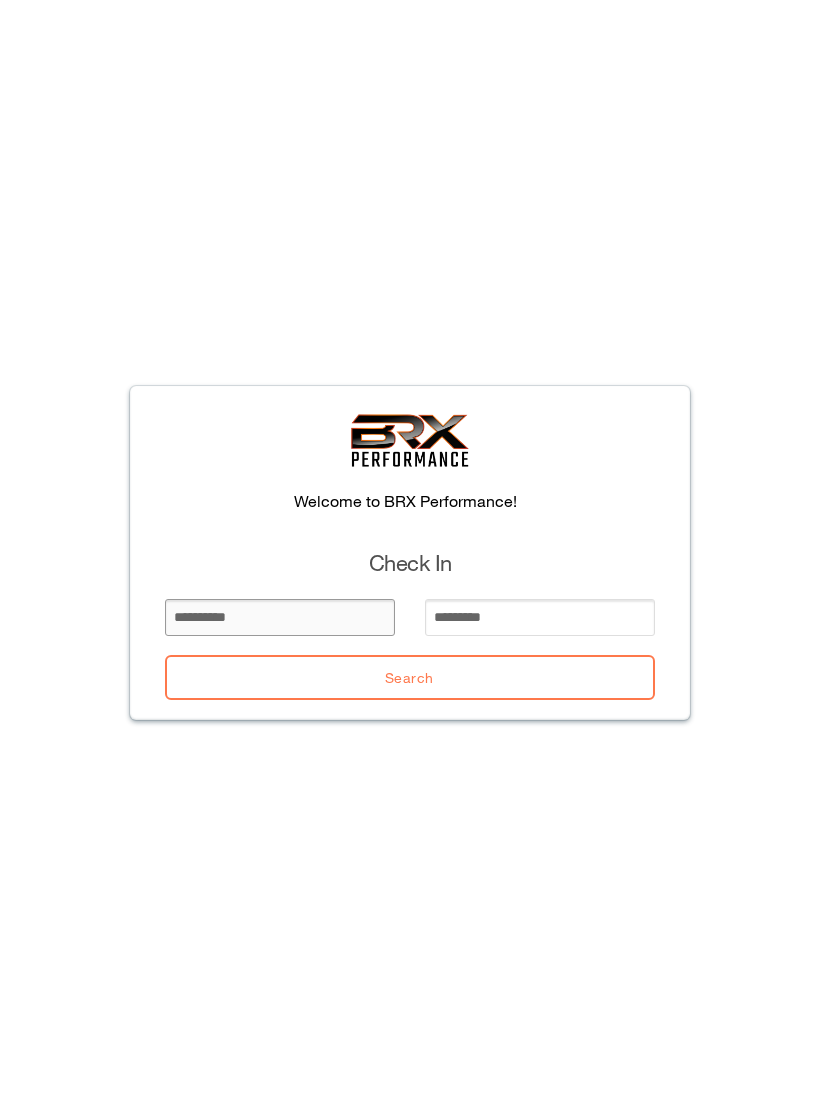 click at bounding box center (280, 617) 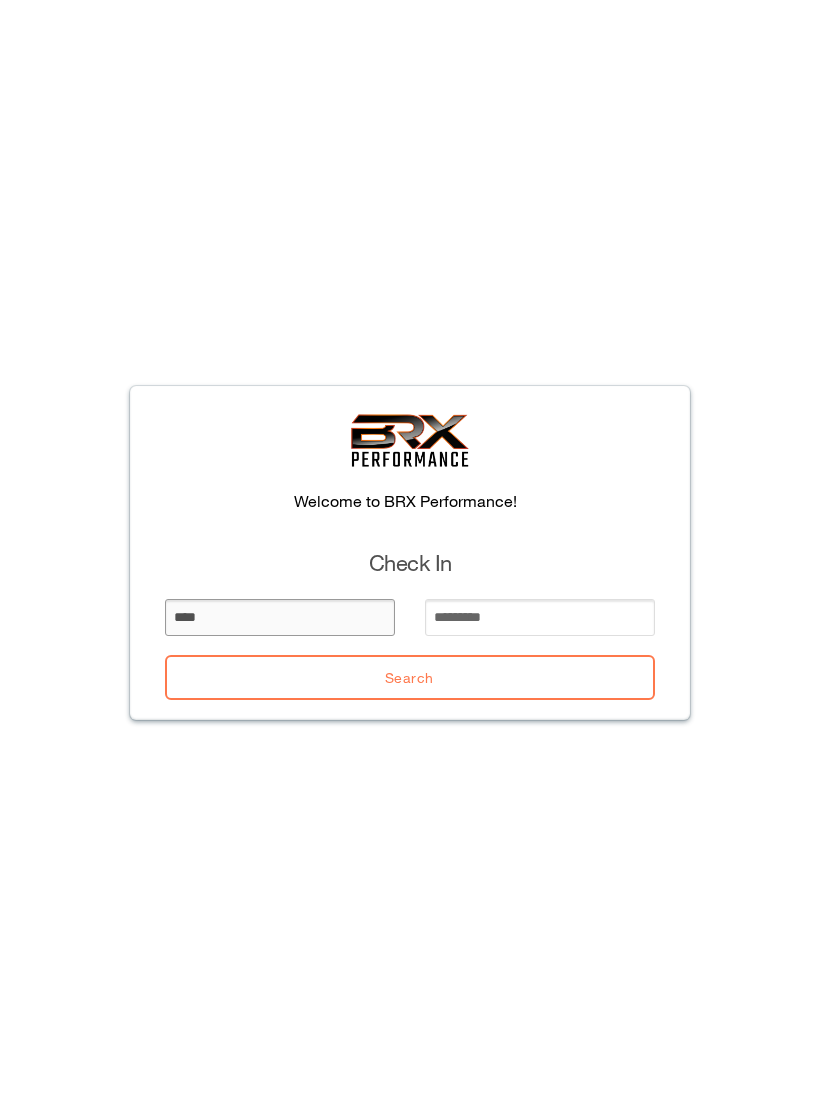 type on "****" 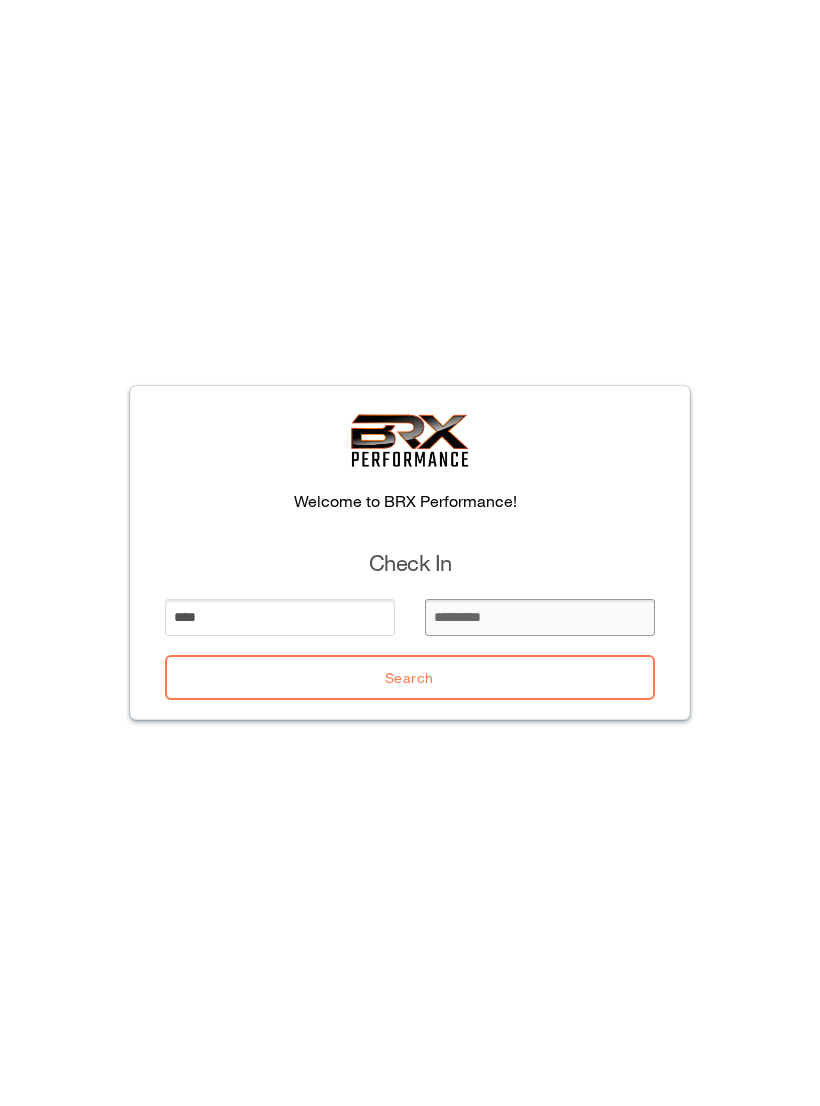 click at bounding box center [540, 617] 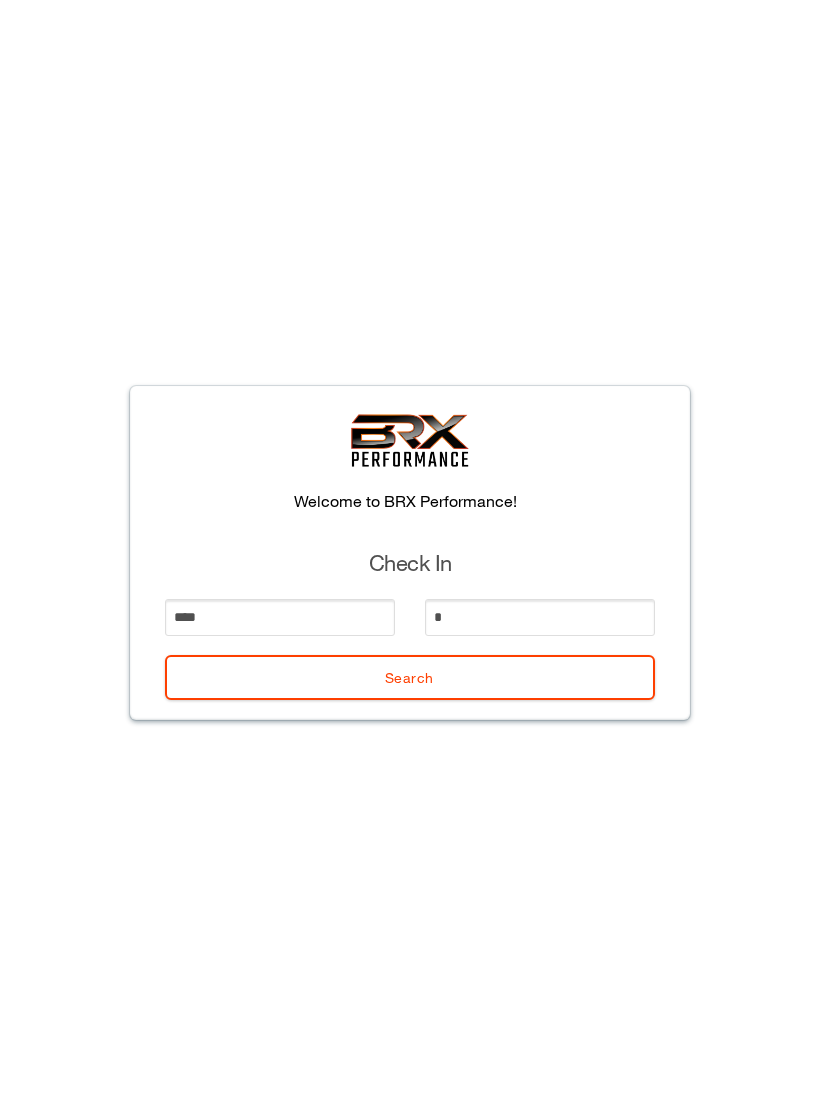 click on "Search" at bounding box center (410, 677) 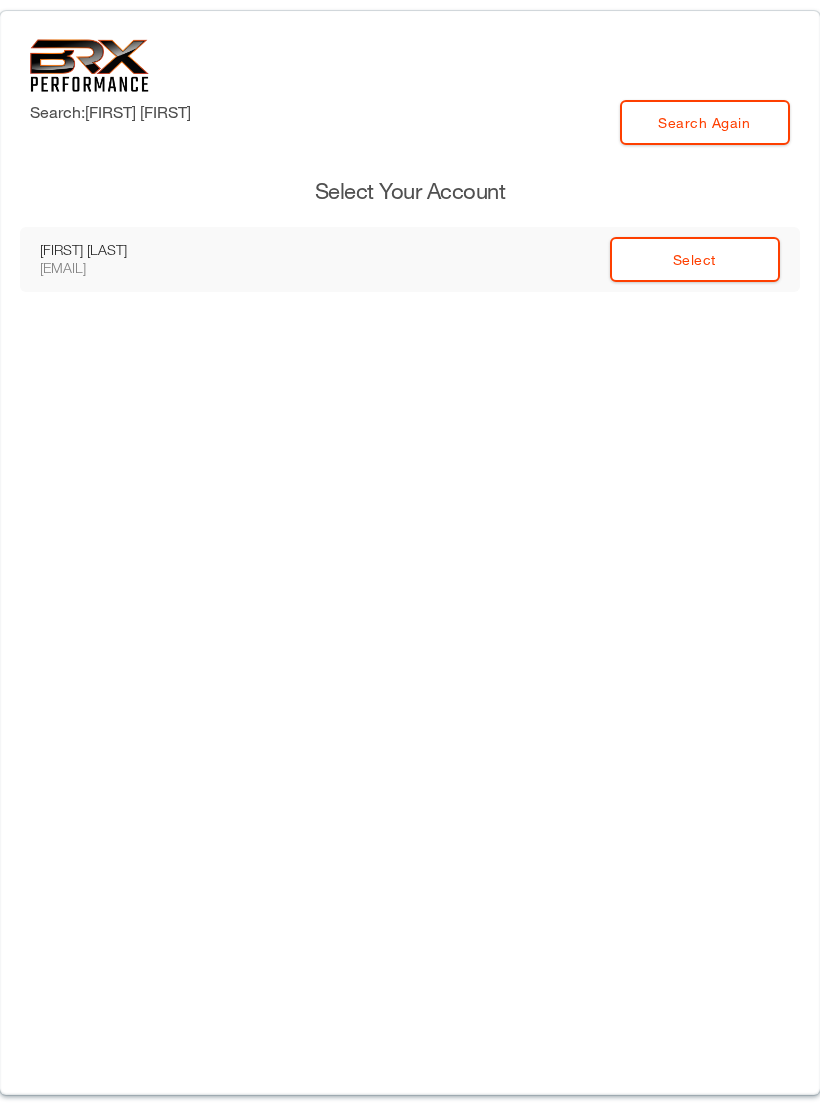 click on "Select" at bounding box center (695, 259) 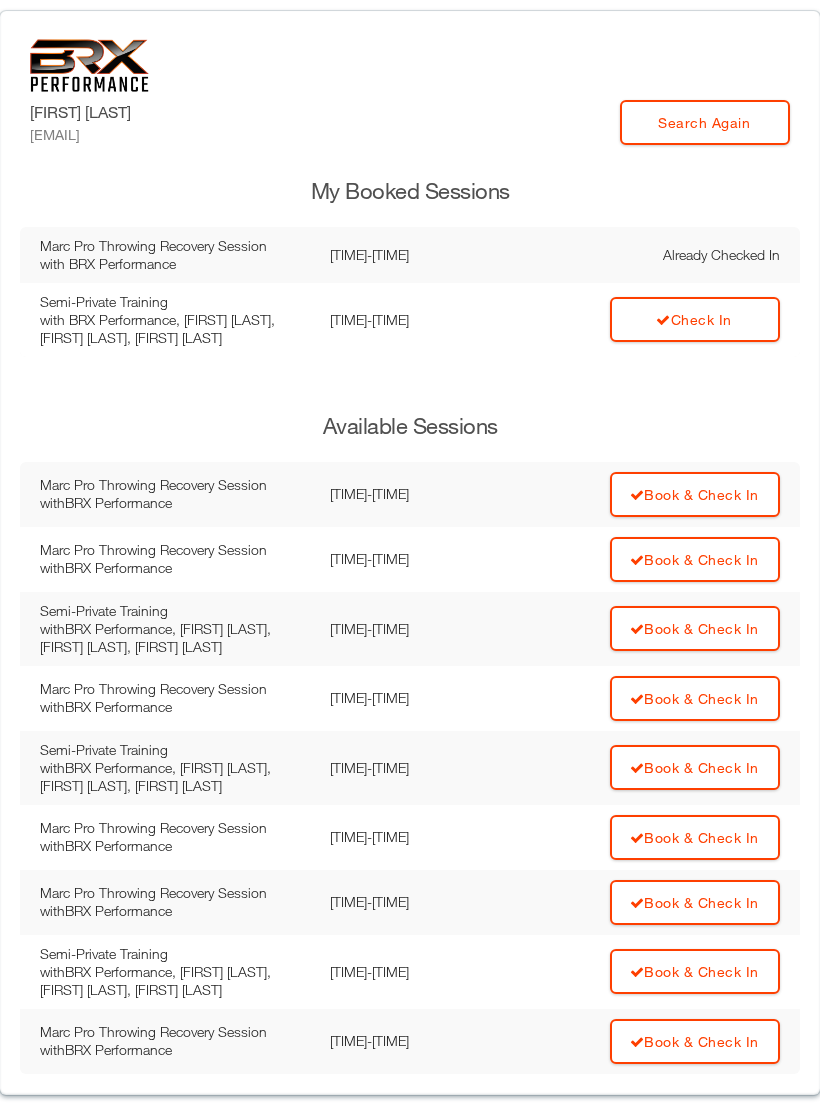 click on "Check In" at bounding box center (695, 319) 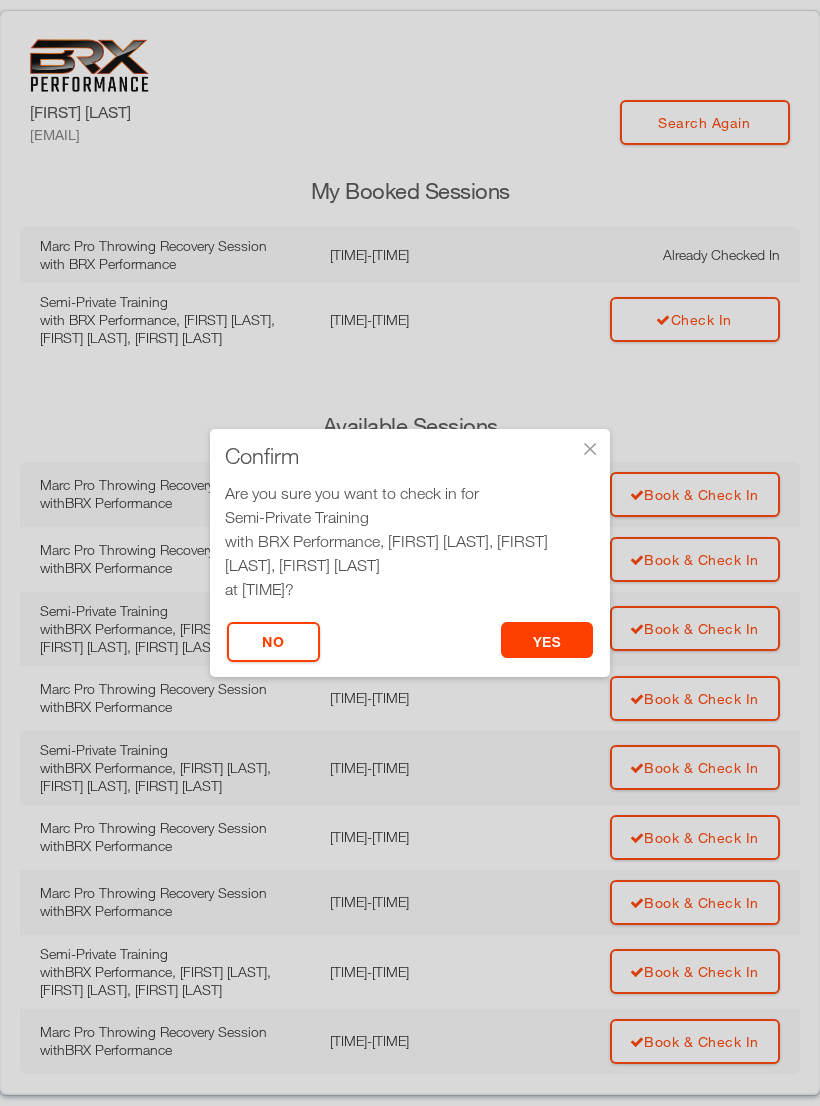 click on "yes" at bounding box center [547, 640] 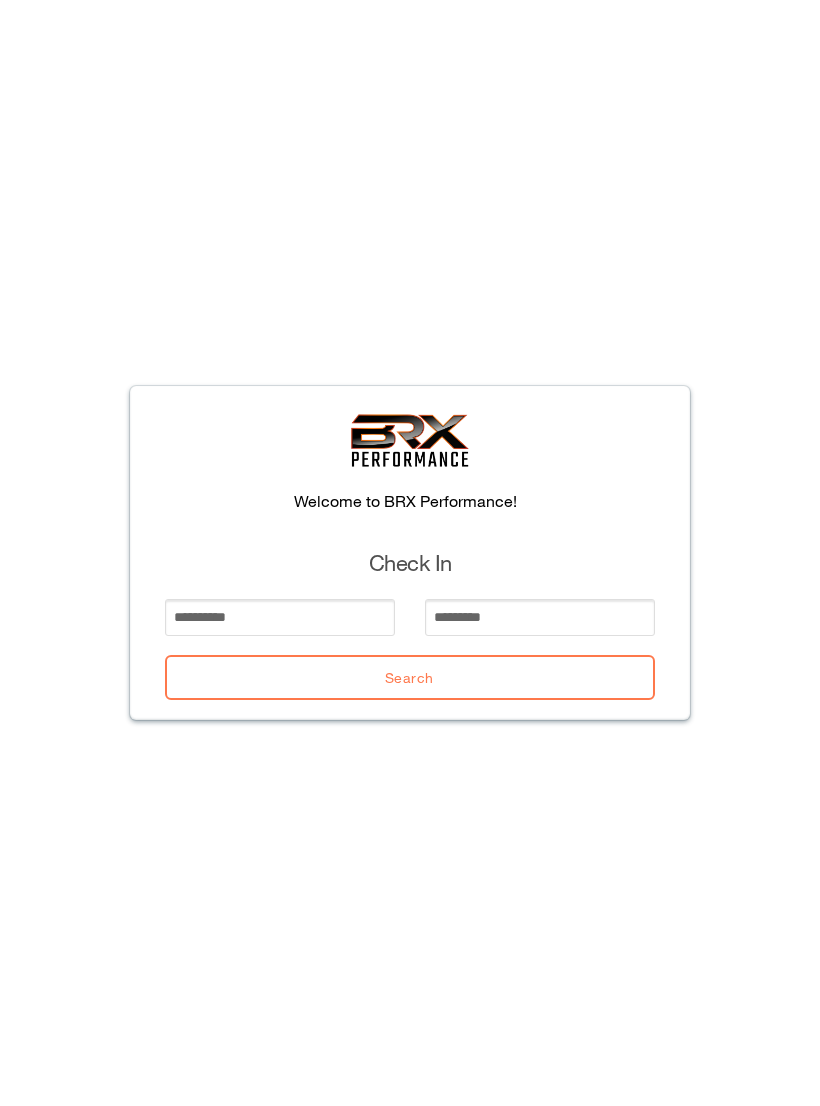 scroll, scrollTop: 0, scrollLeft: 0, axis: both 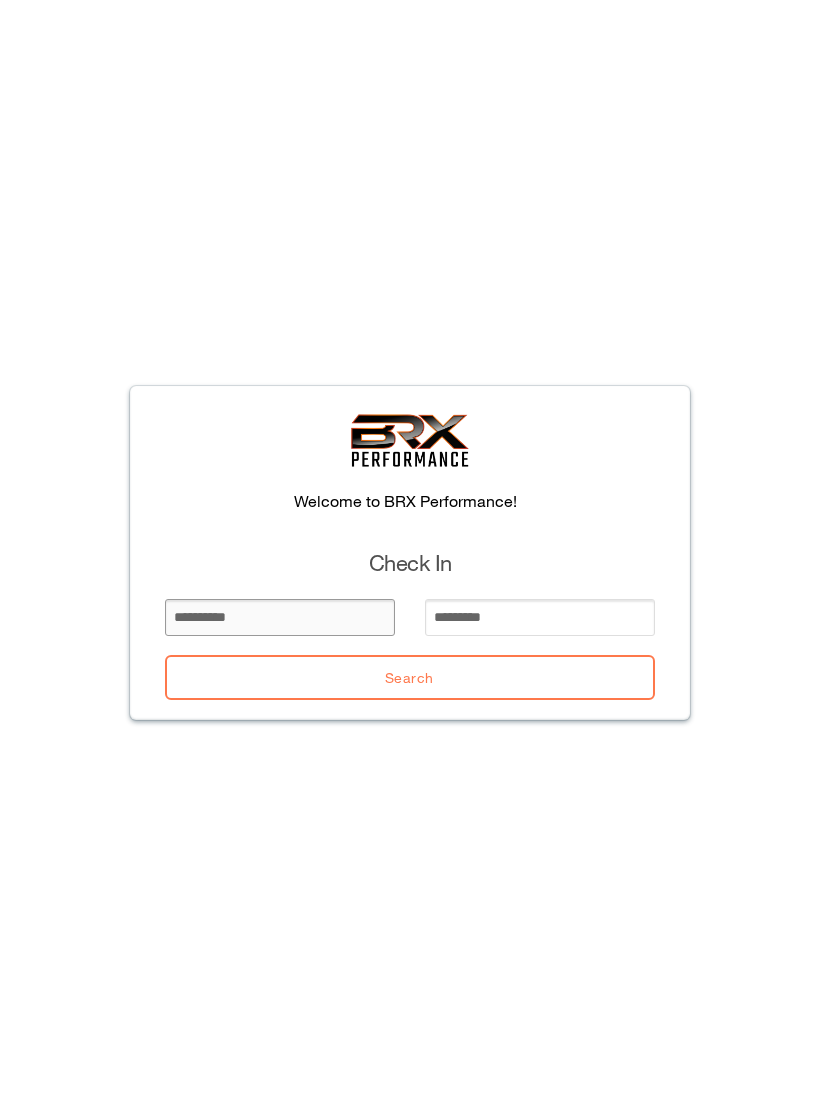 click at bounding box center [280, 617] 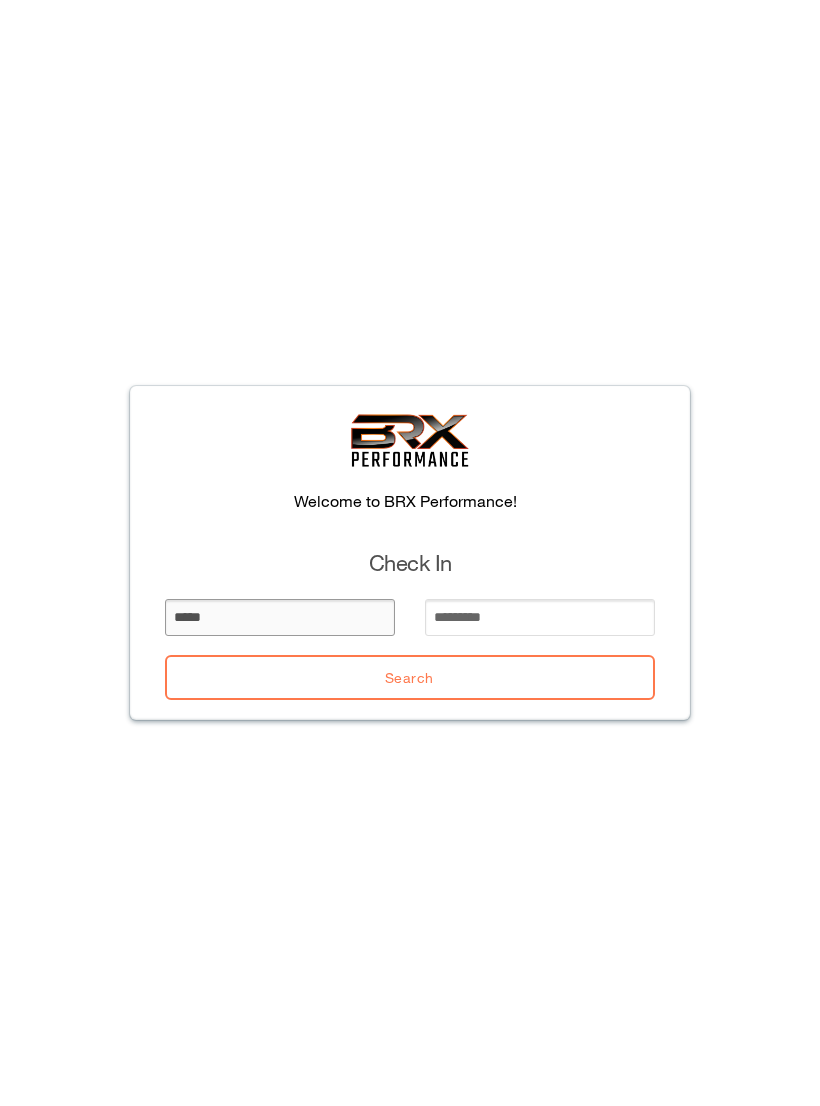 type on "*****" 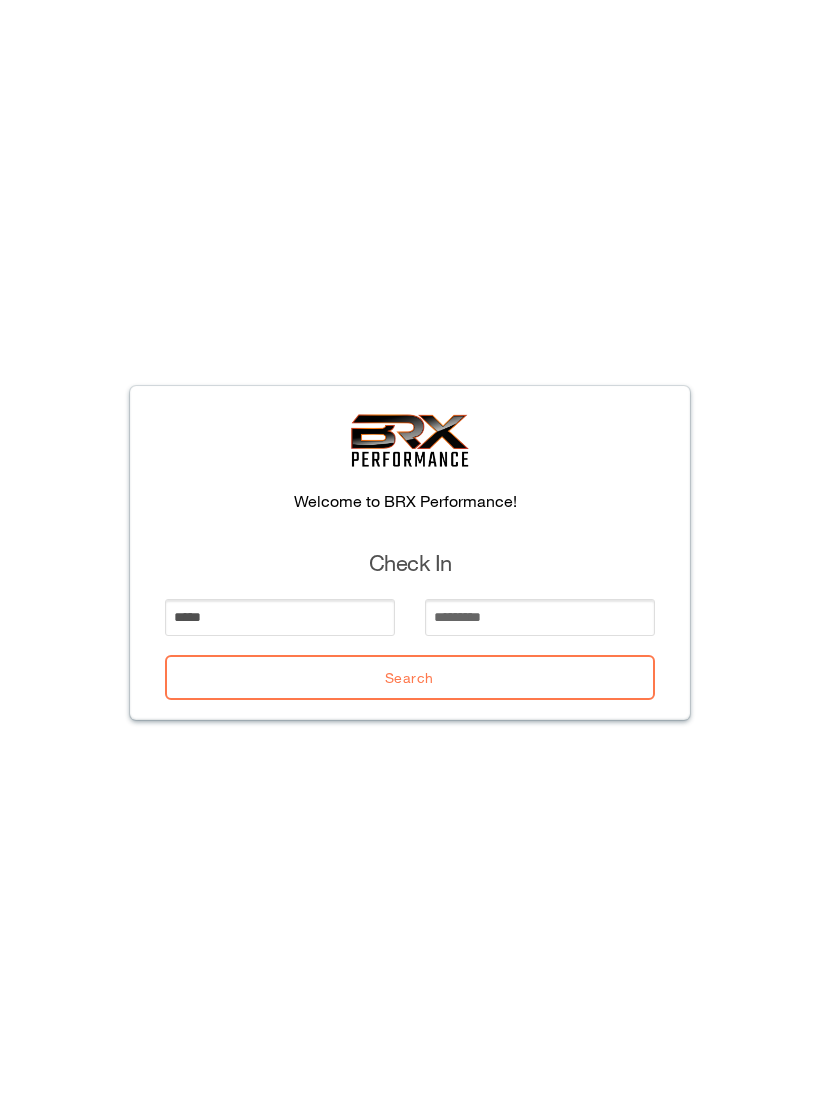 click at bounding box center (540, 625) 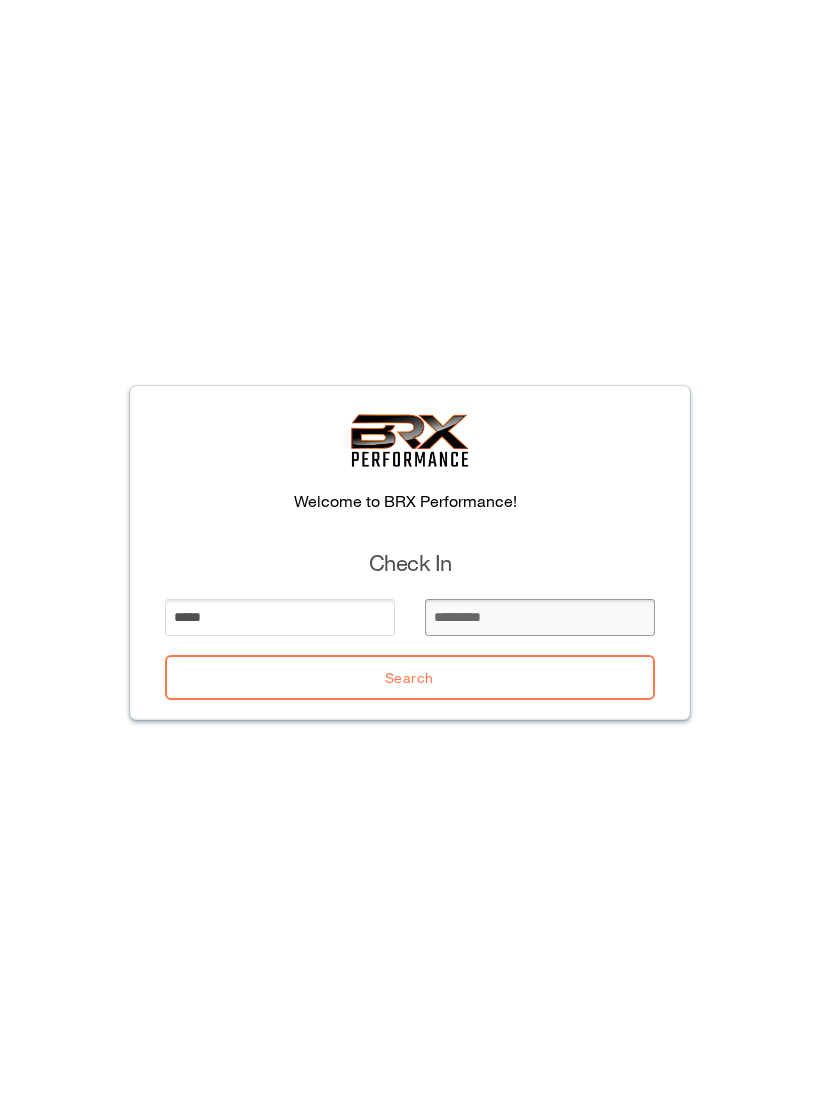 click at bounding box center [540, 617] 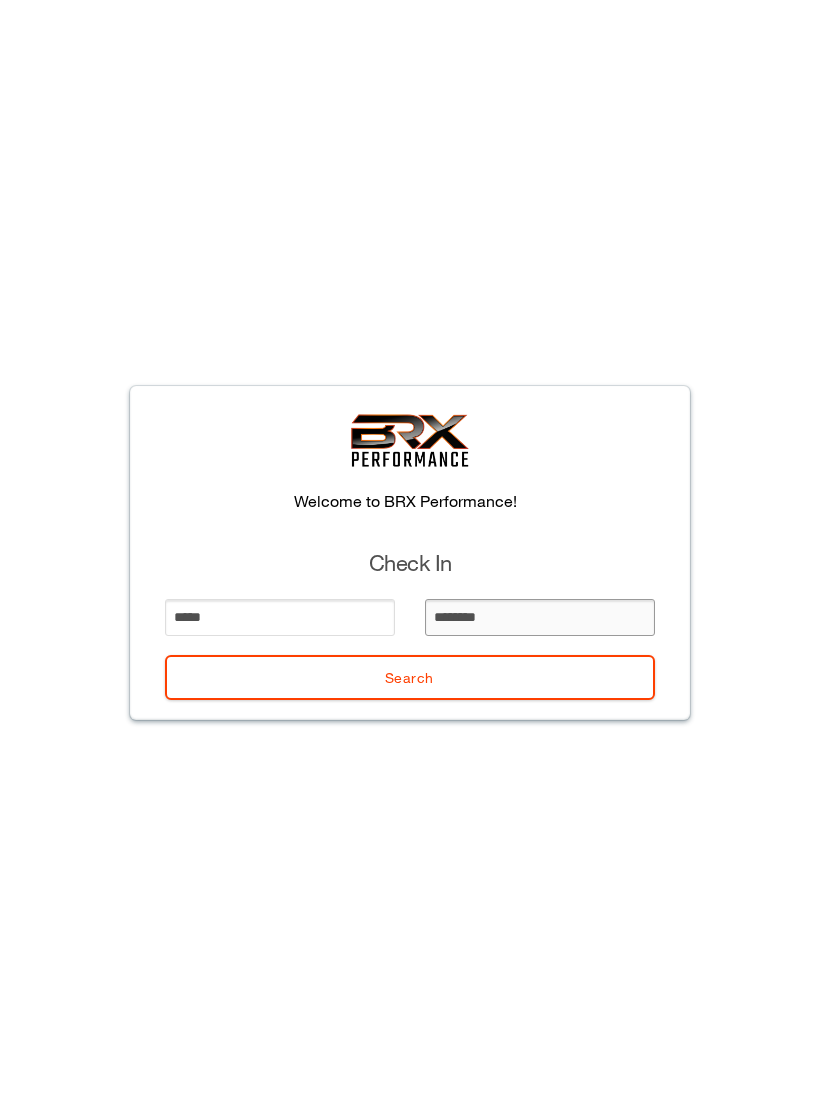 type on "*********" 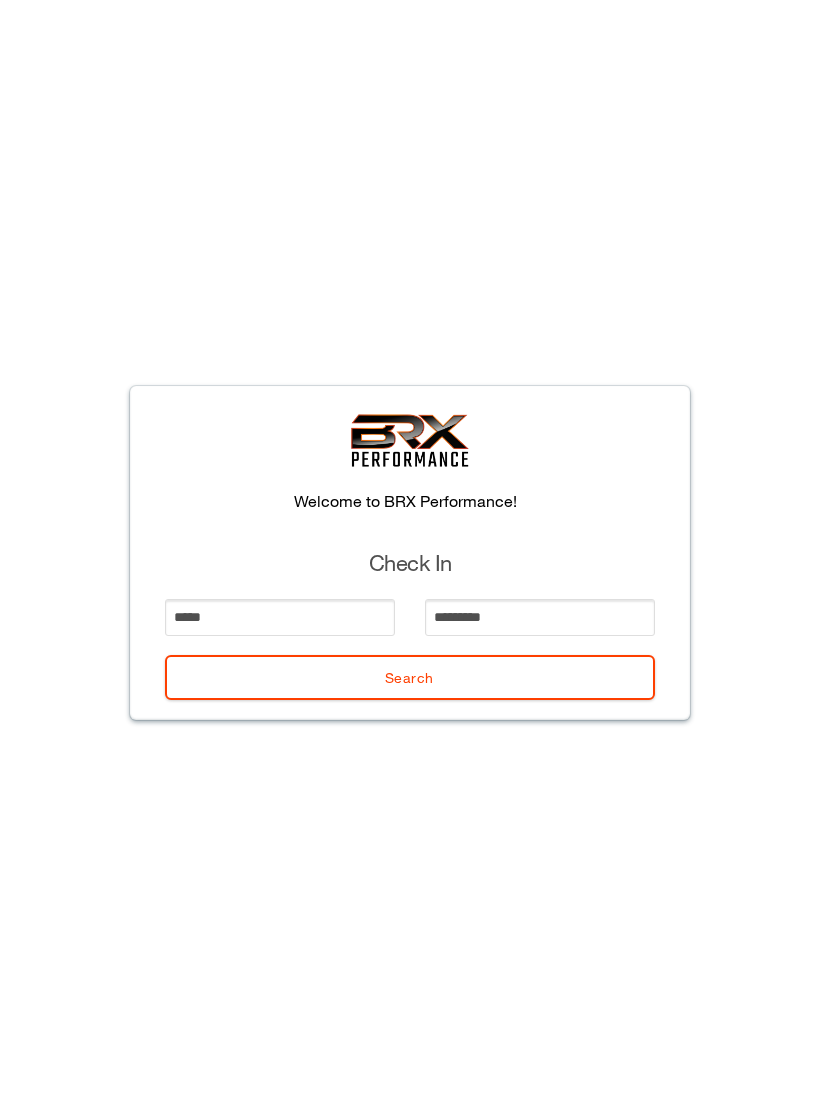 click on "Search" at bounding box center (410, 677) 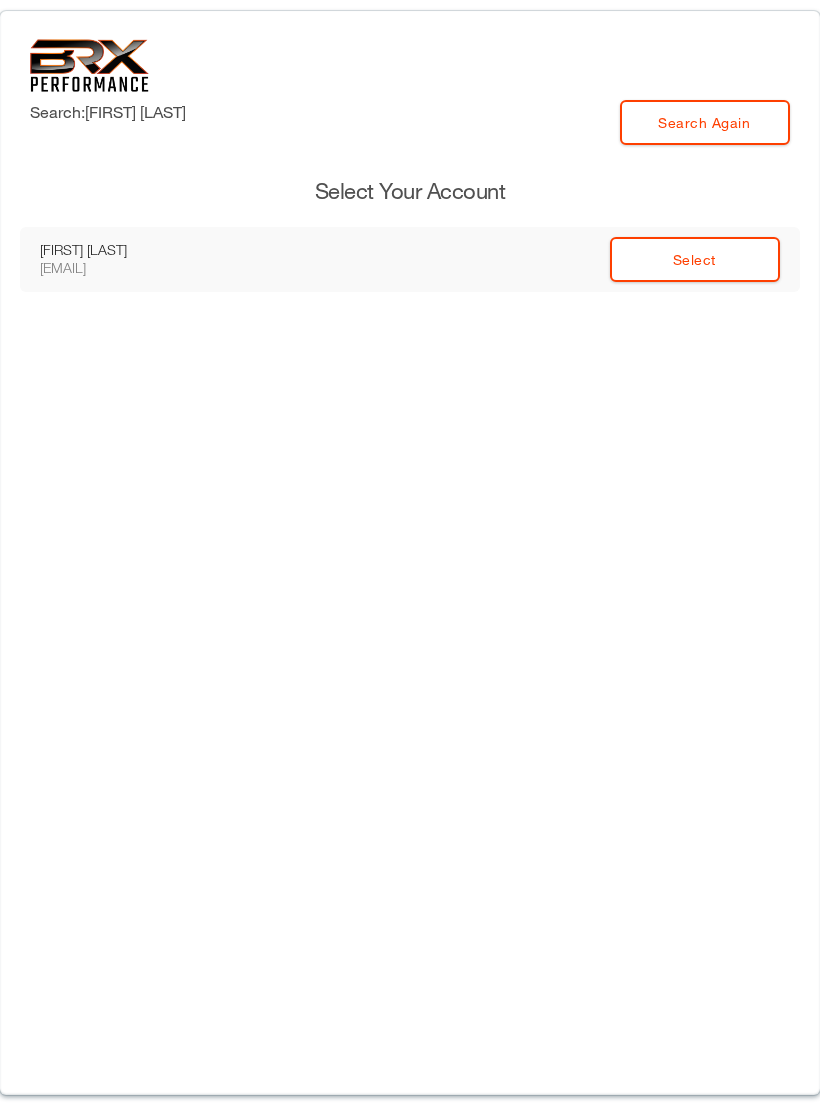 click on "Select" at bounding box center [695, 259] 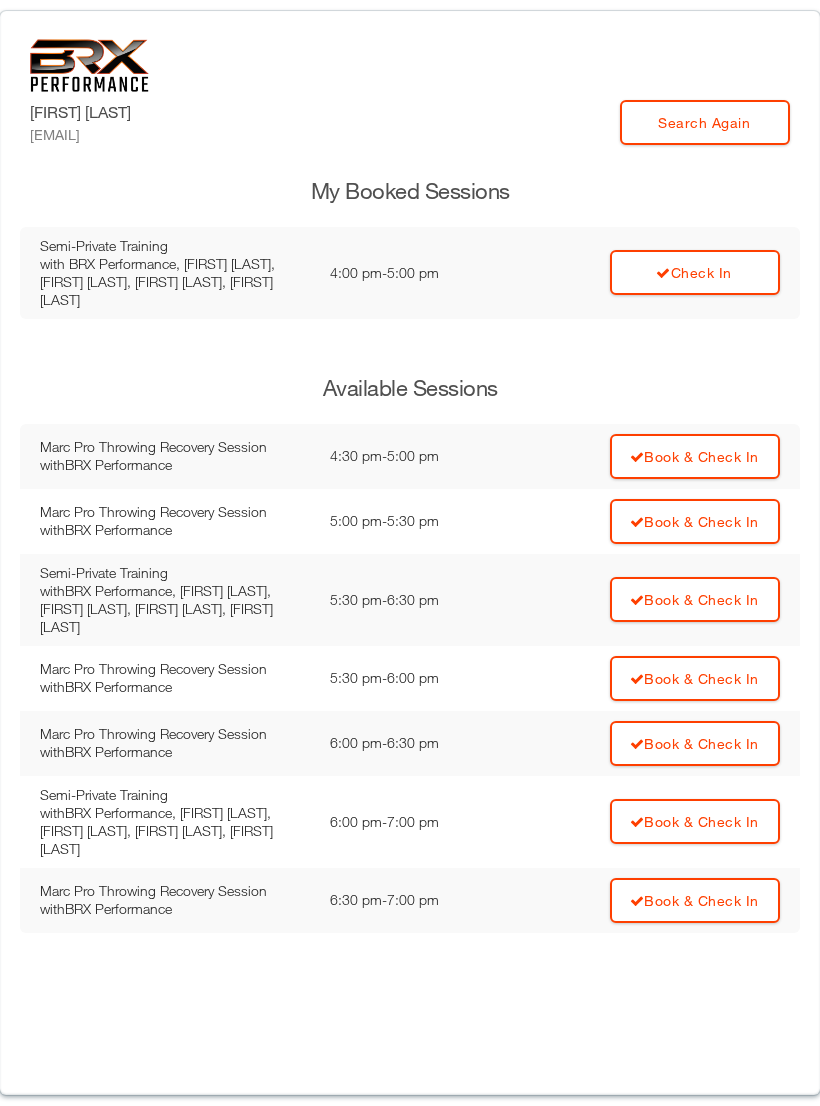 click on "Check In" at bounding box center [695, 272] 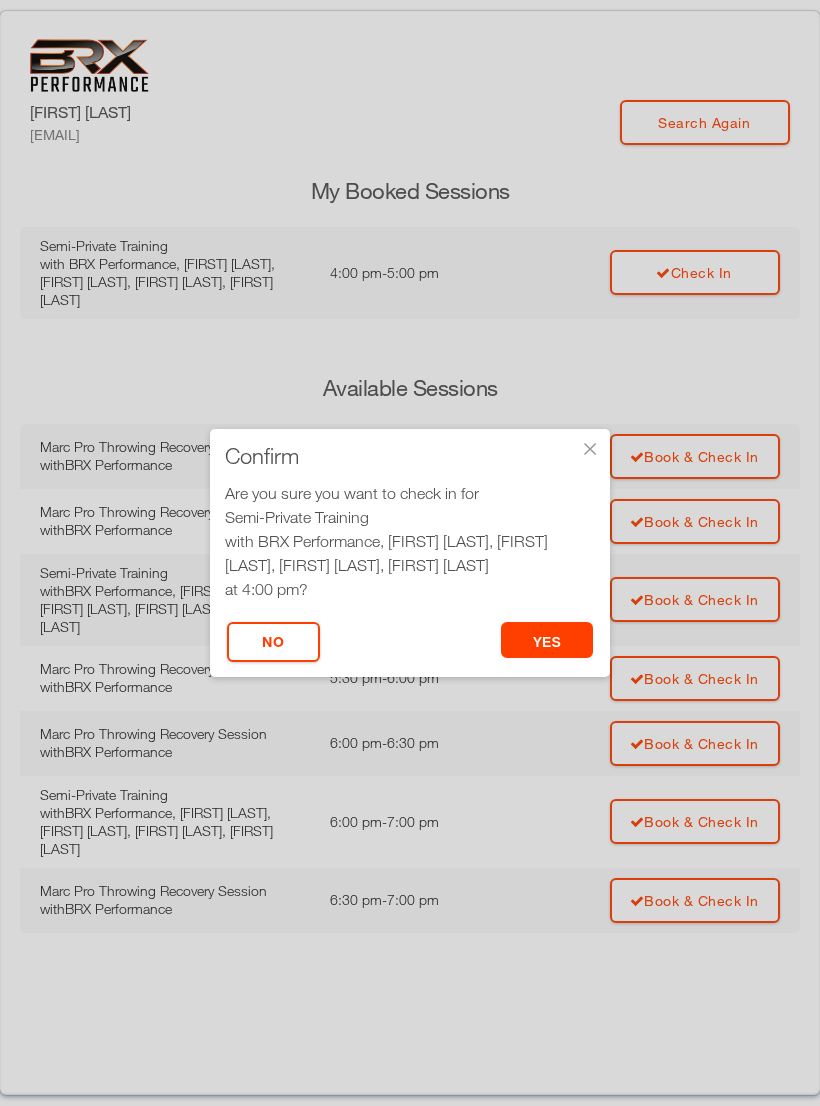 click on "yes" at bounding box center [547, 640] 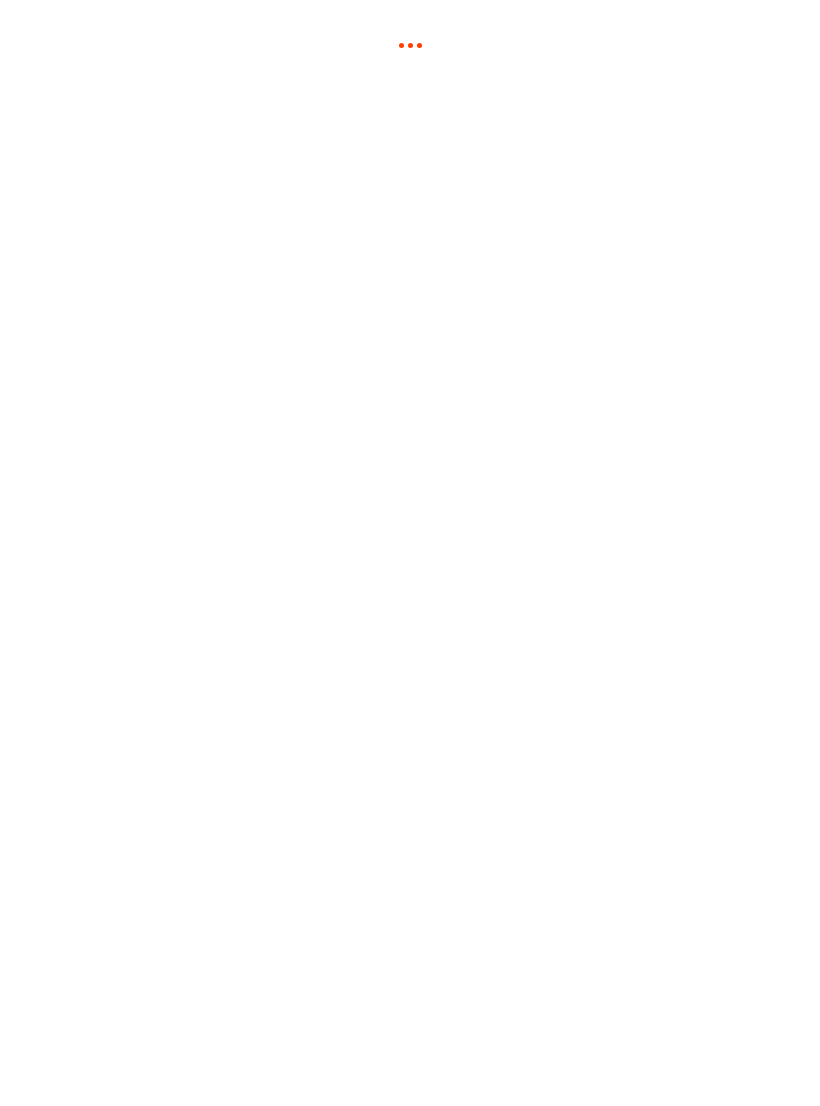 scroll, scrollTop: 0, scrollLeft: 0, axis: both 